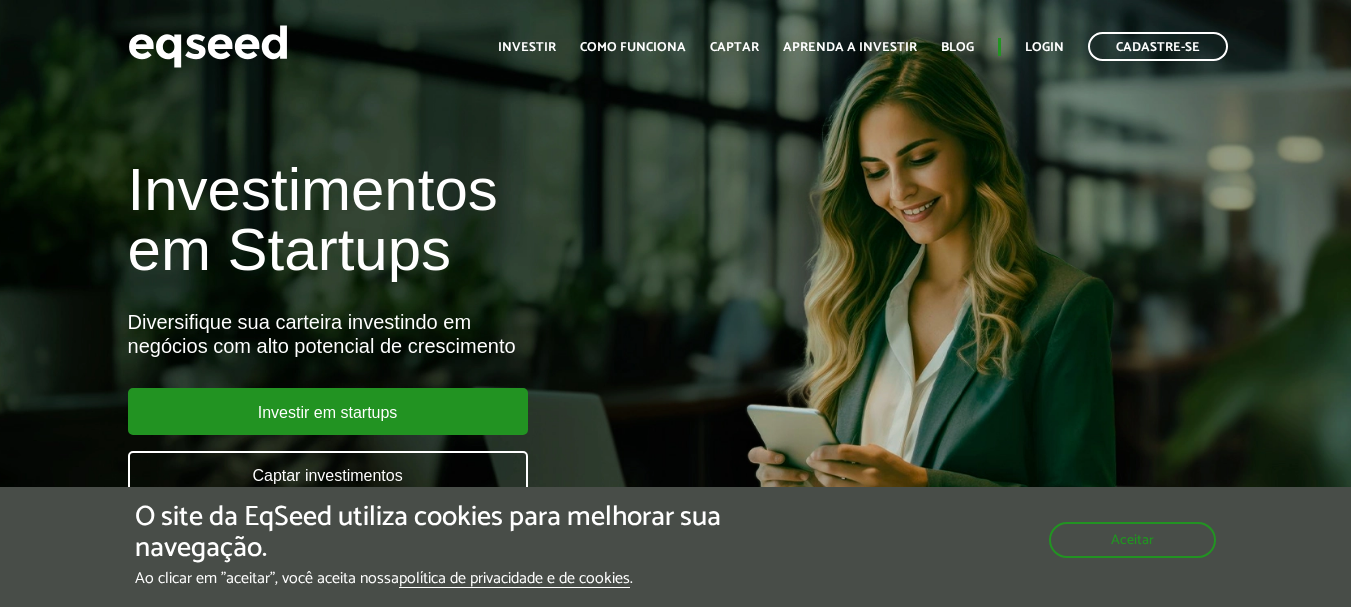 scroll, scrollTop: 0, scrollLeft: 0, axis: both 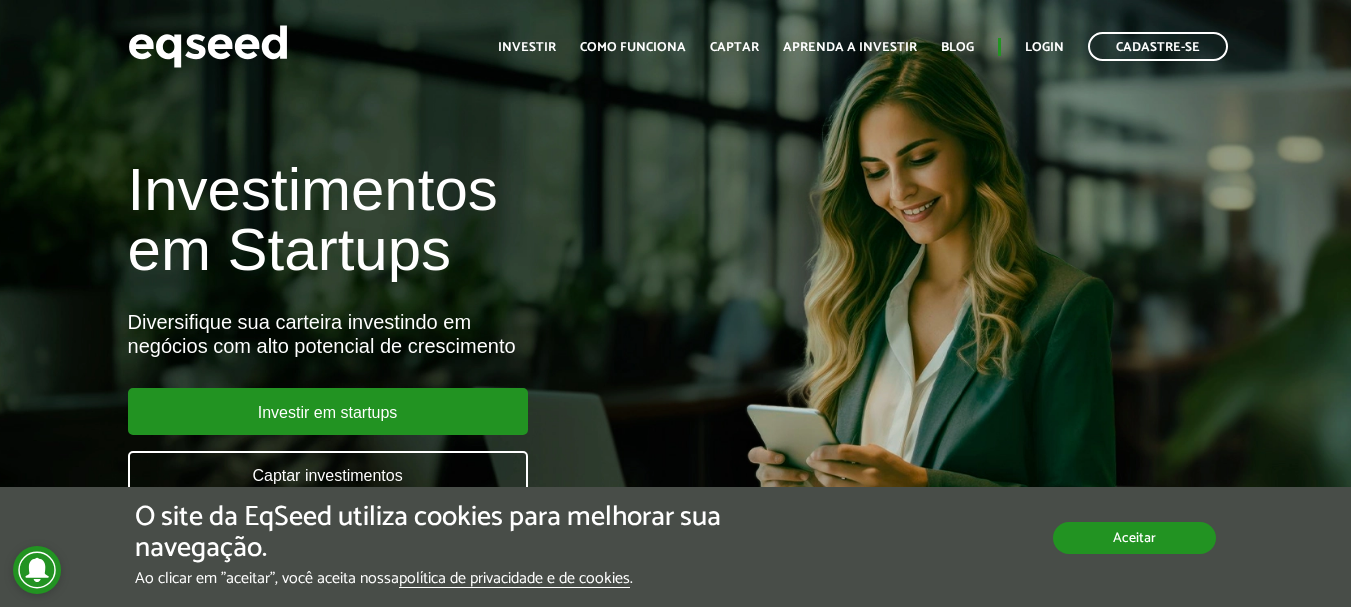 click on "Aceitar" at bounding box center (1134, 538) 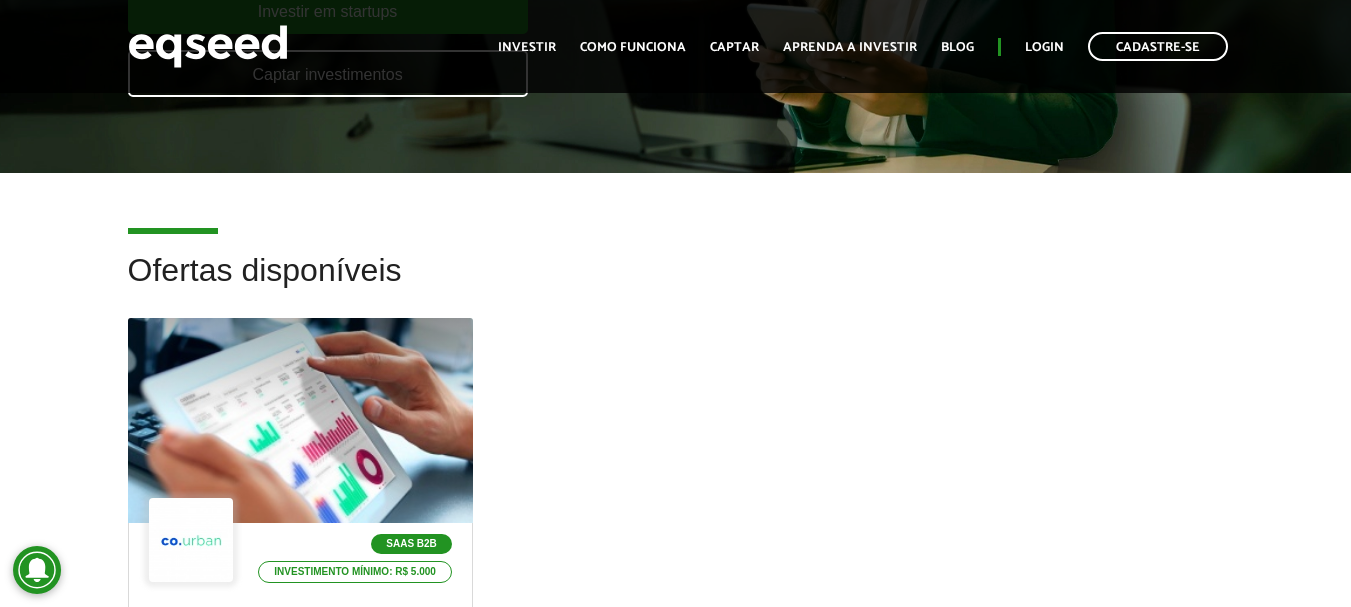 scroll, scrollTop: 400, scrollLeft: 0, axis: vertical 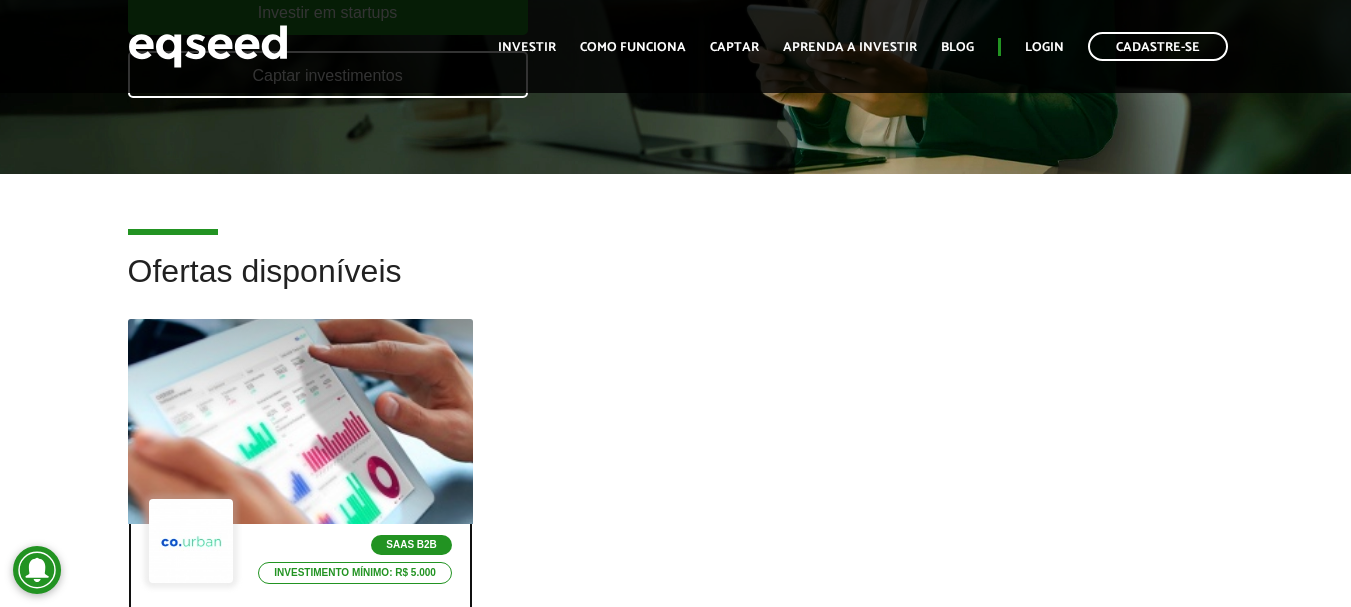 click at bounding box center [300, 422] 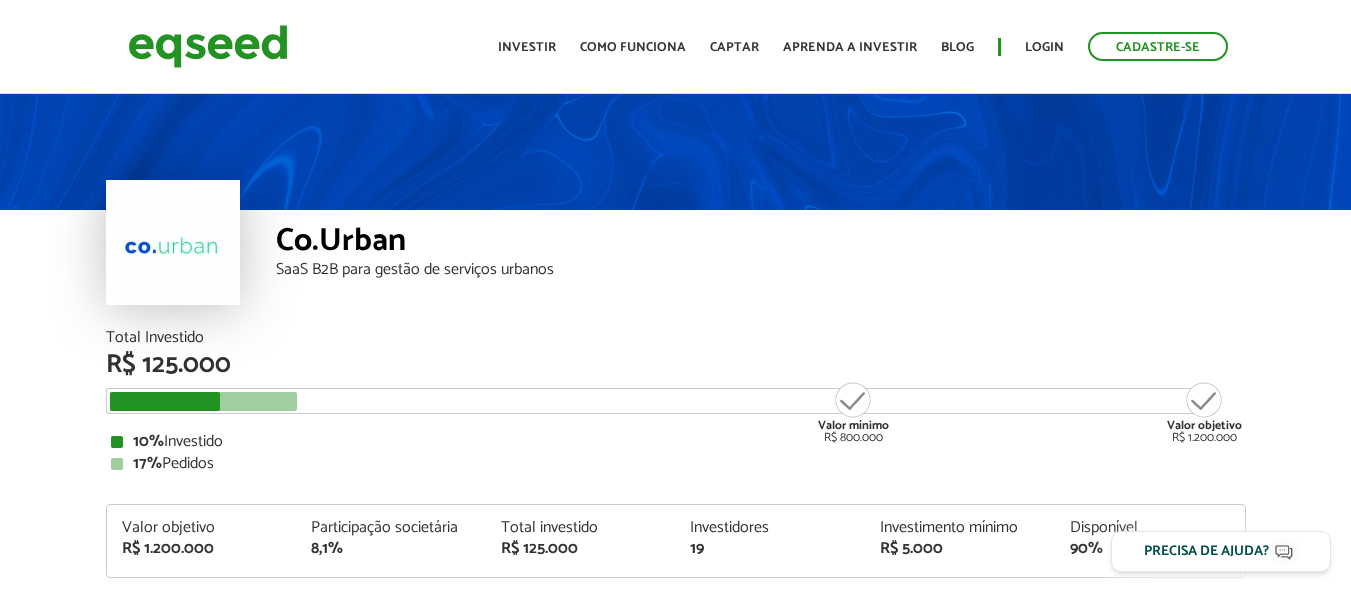 scroll, scrollTop: 0, scrollLeft: 0, axis: both 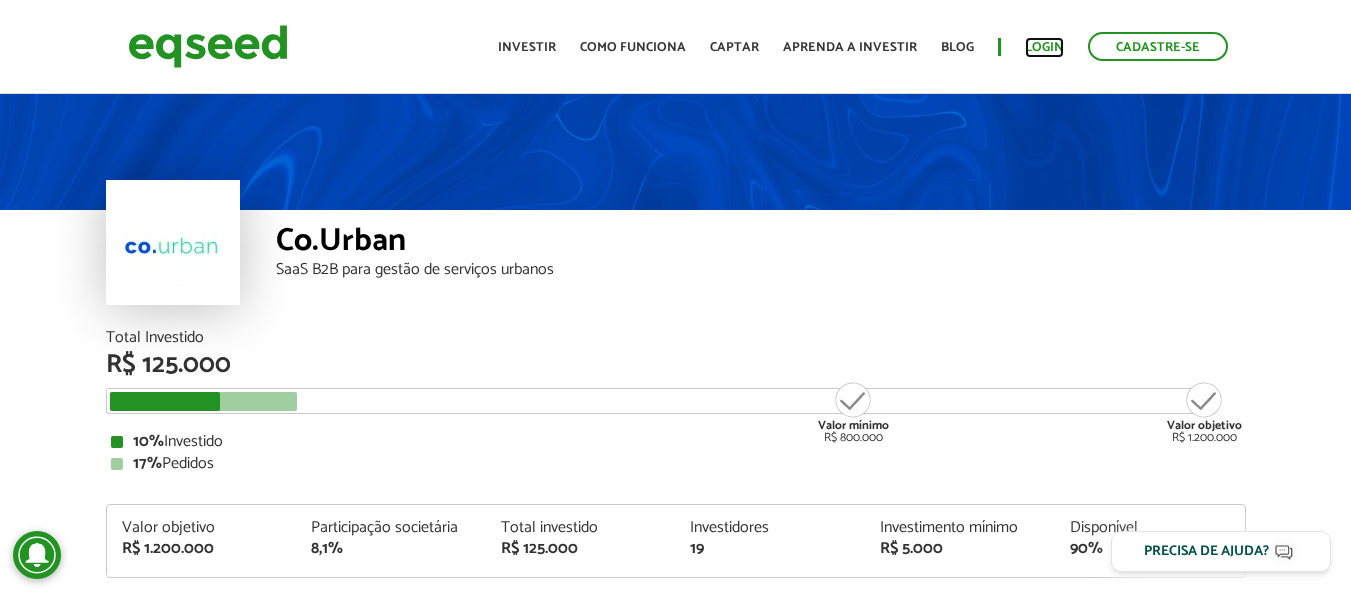 click on "Login" at bounding box center [1044, 47] 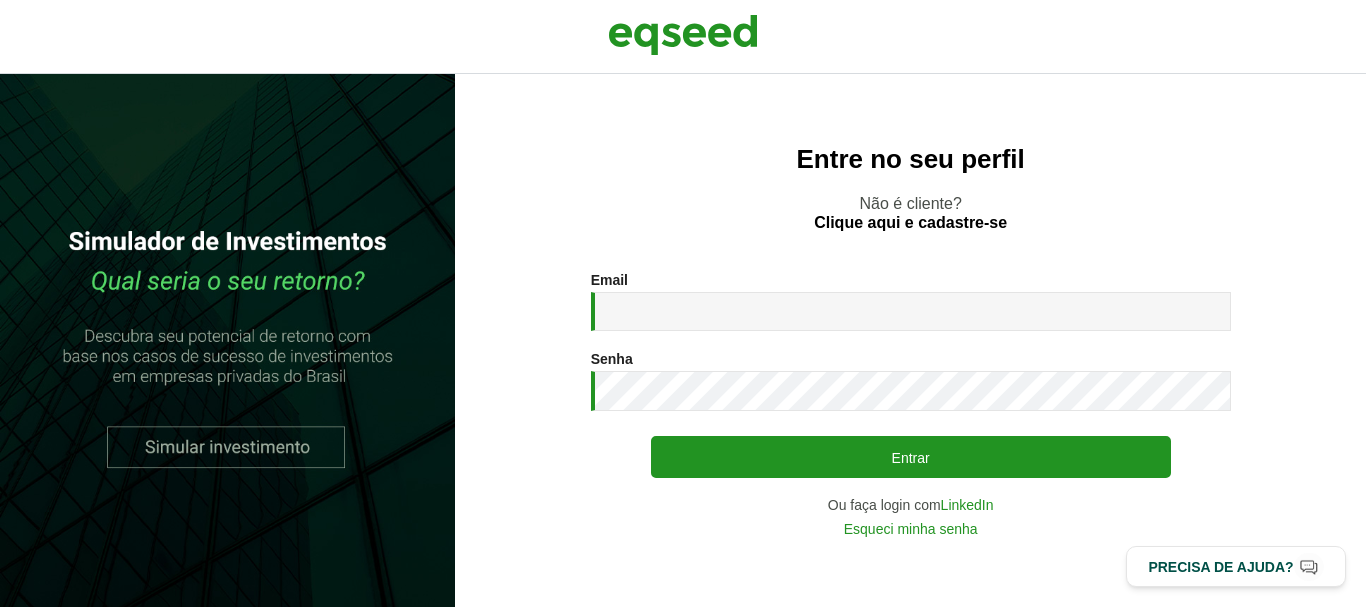 scroll, scrollTop: 0, scrollLeft: 0, axis: both 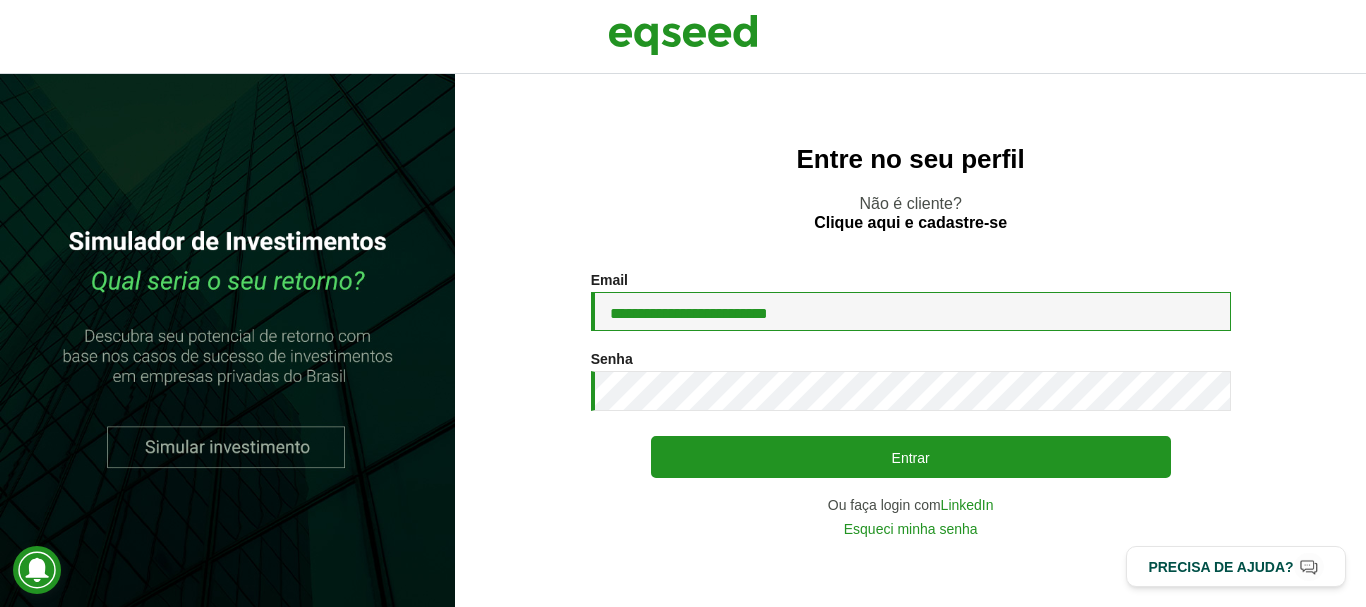 drag, startPoint x: 832, startPoint y: 315, endPoint x: 501, endPoint y: 320, distance: 331.03775 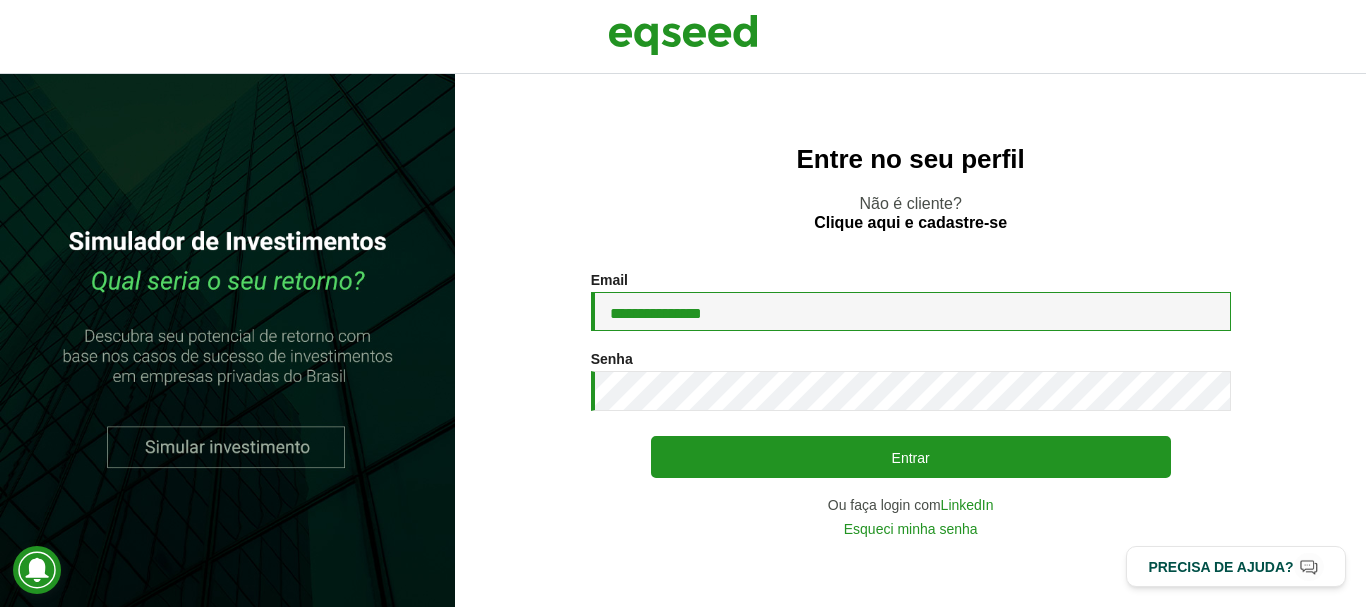 type on "**********" 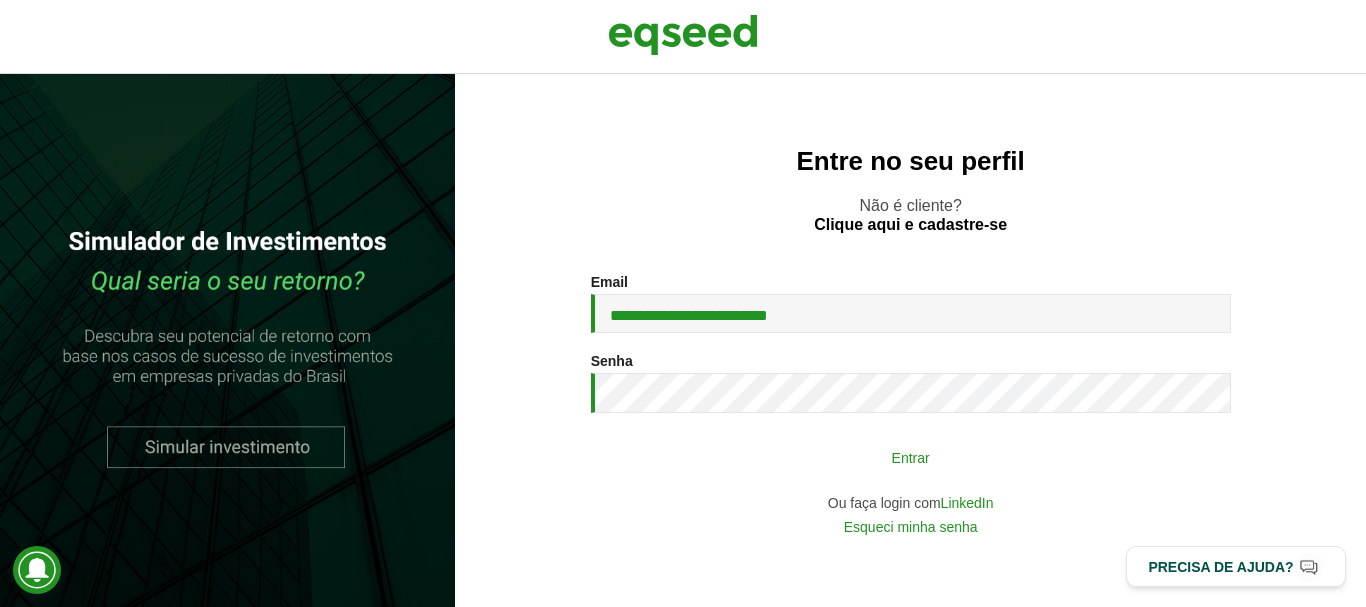 click on "Entrar" at bounding box center (911, 457) 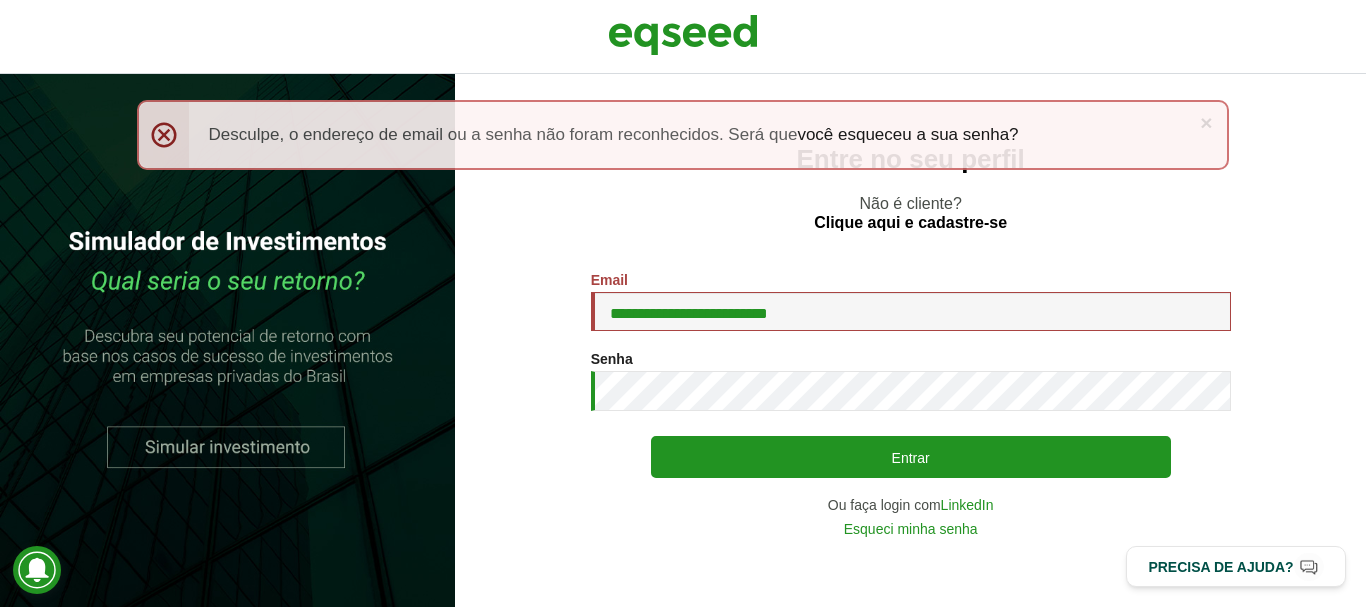 scroll, scrollTop: 0, scrollLeft: 0, axis: both 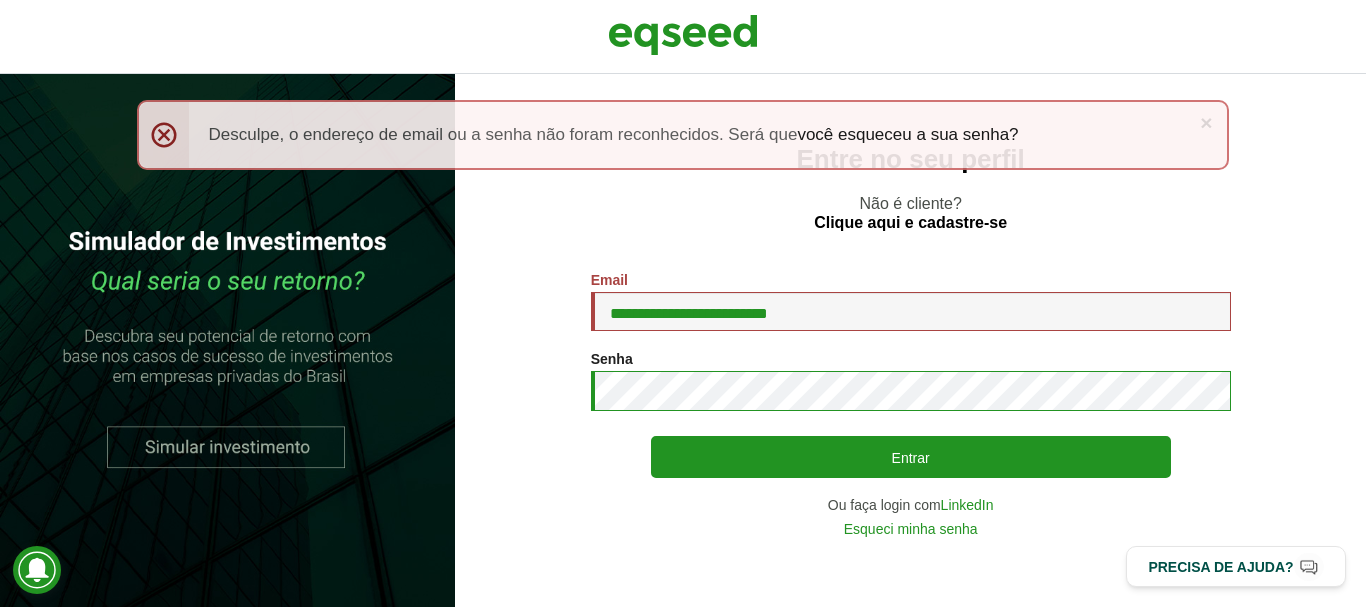 click on "Entrar" at bounding box center (911, 457) 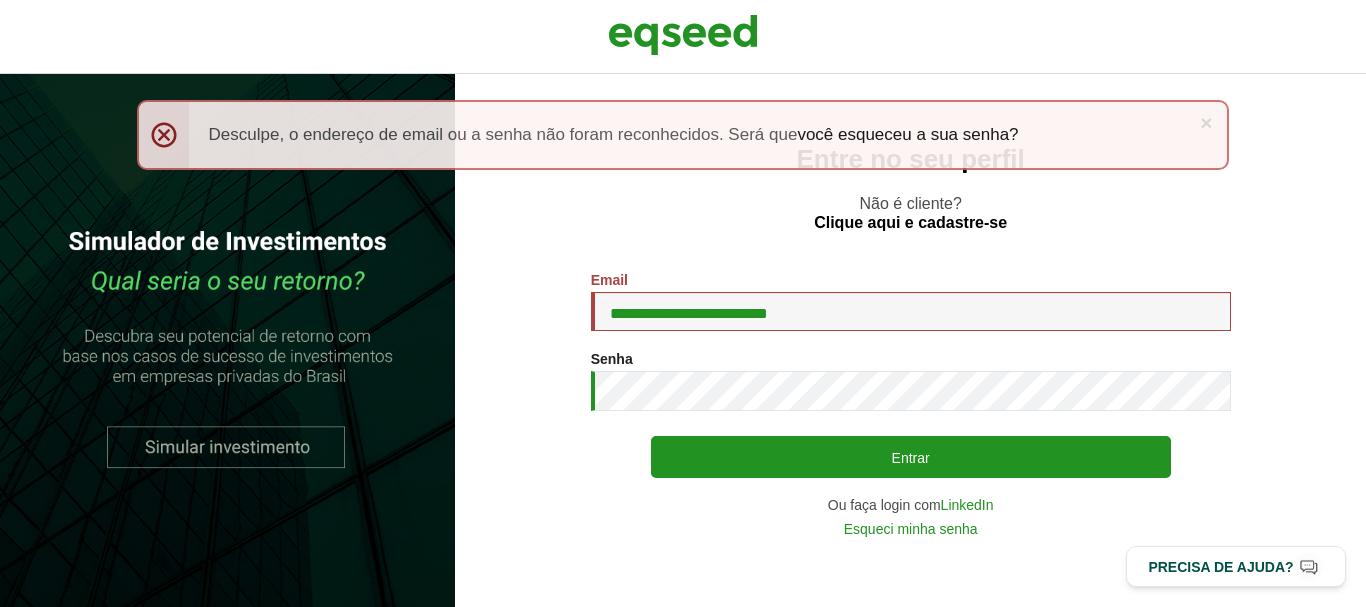 scroll, scrollTop: 0, scrollLeft: 0, axis: both 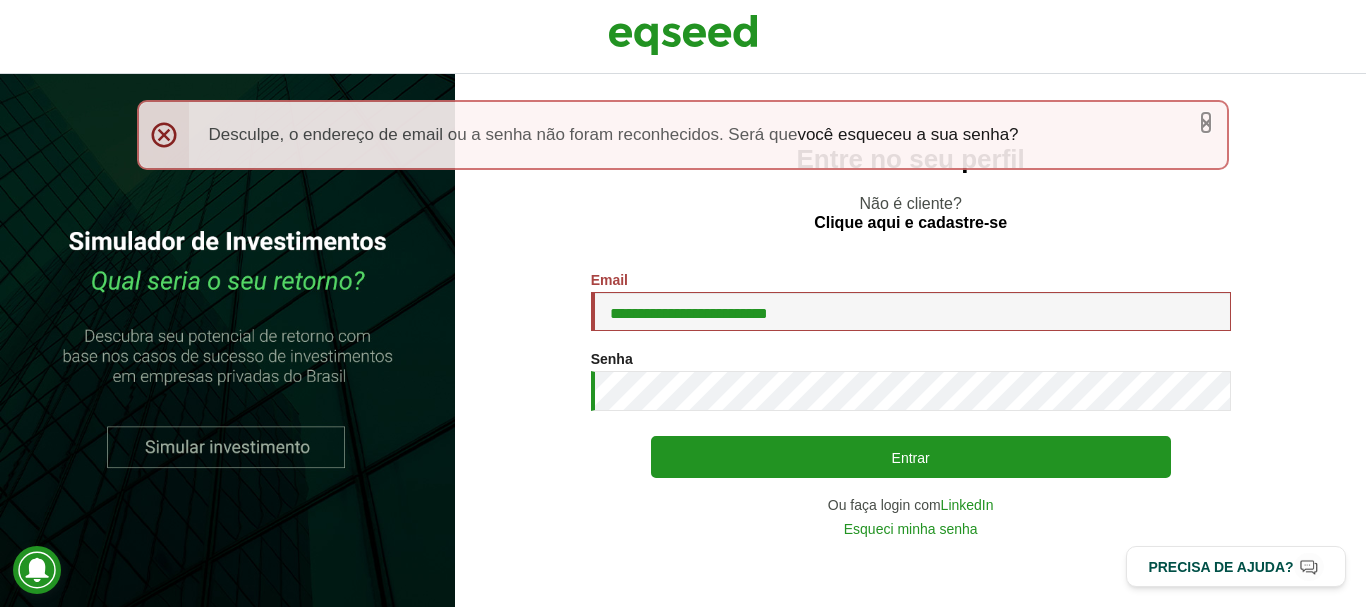 click on "×" at bounding box center [1206, 122] 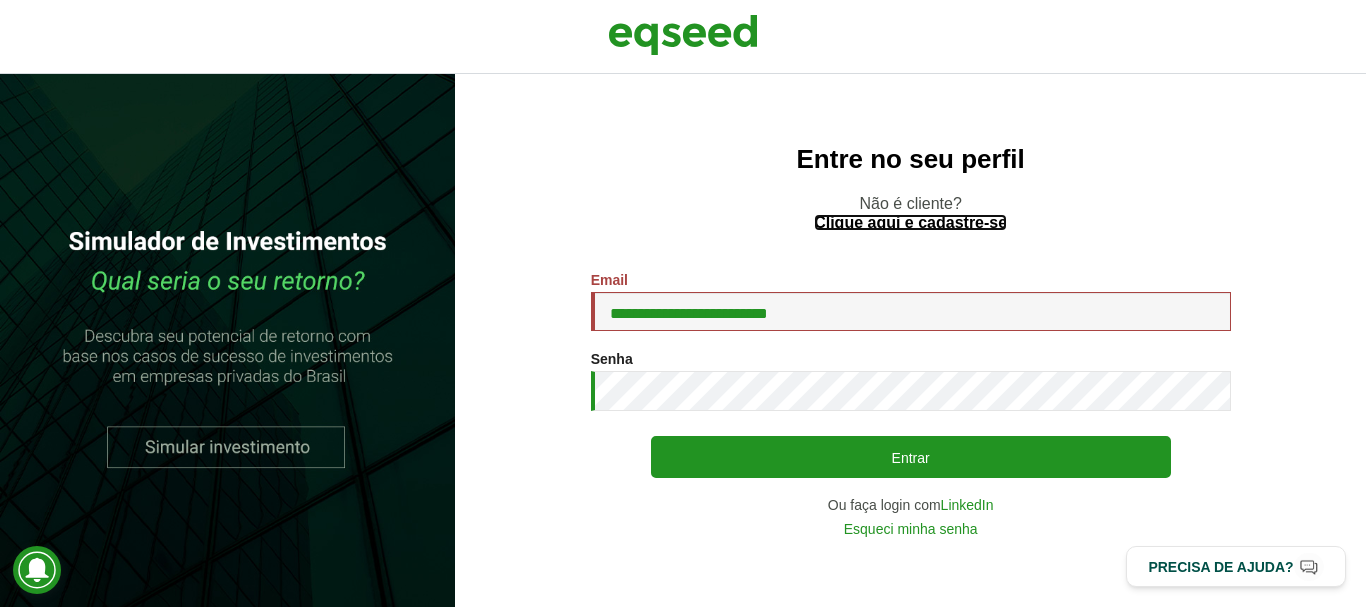 click on "Clique aqui e cadastre-se" at bounding box center [910, 223] 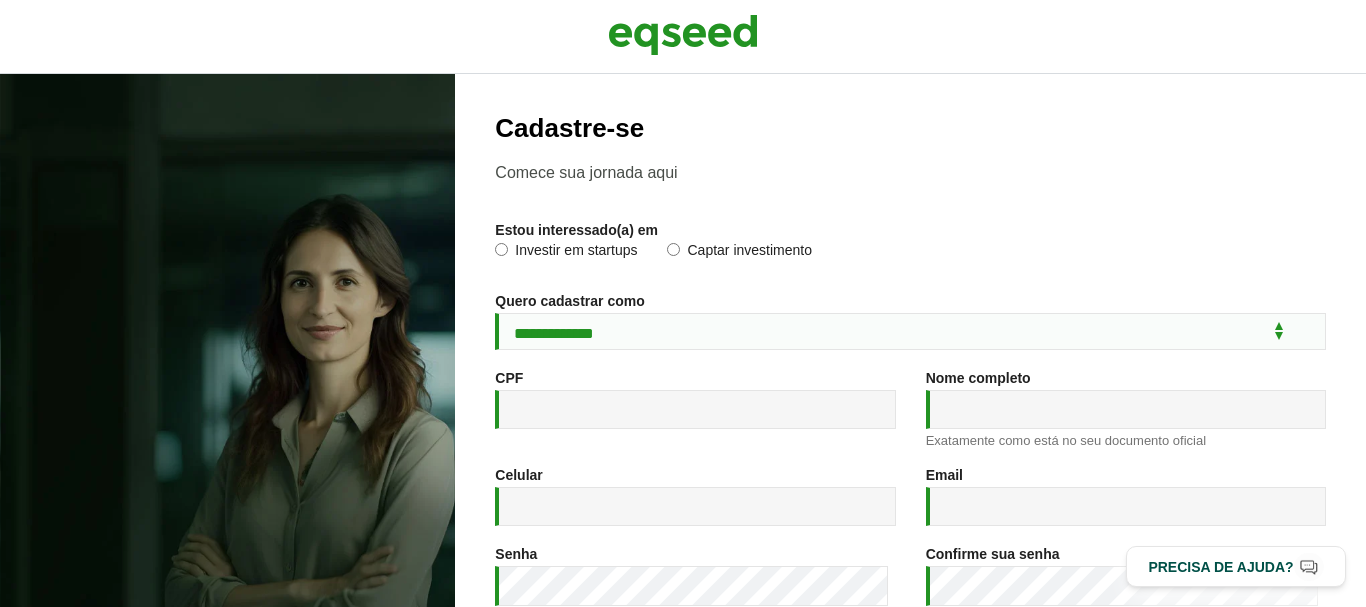 scroll, scrollTop: 0, scrollLeft: 0, axis: both 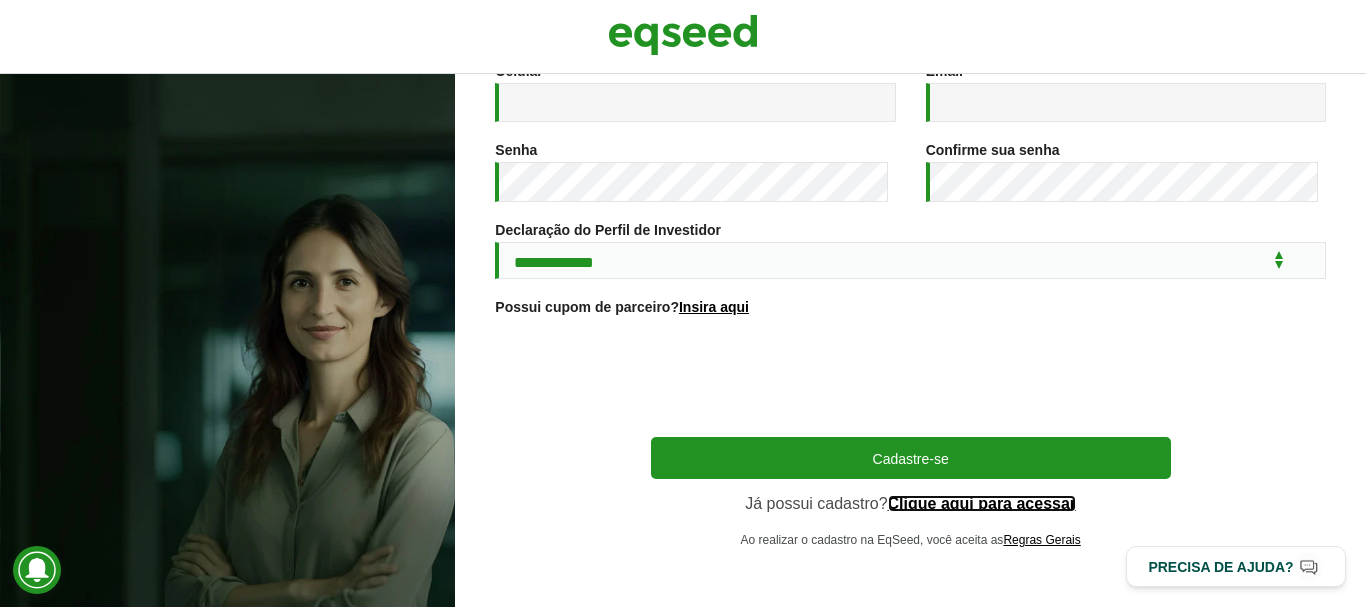 click on "Clique aqui para acessar" at bounding box center (982, 504) 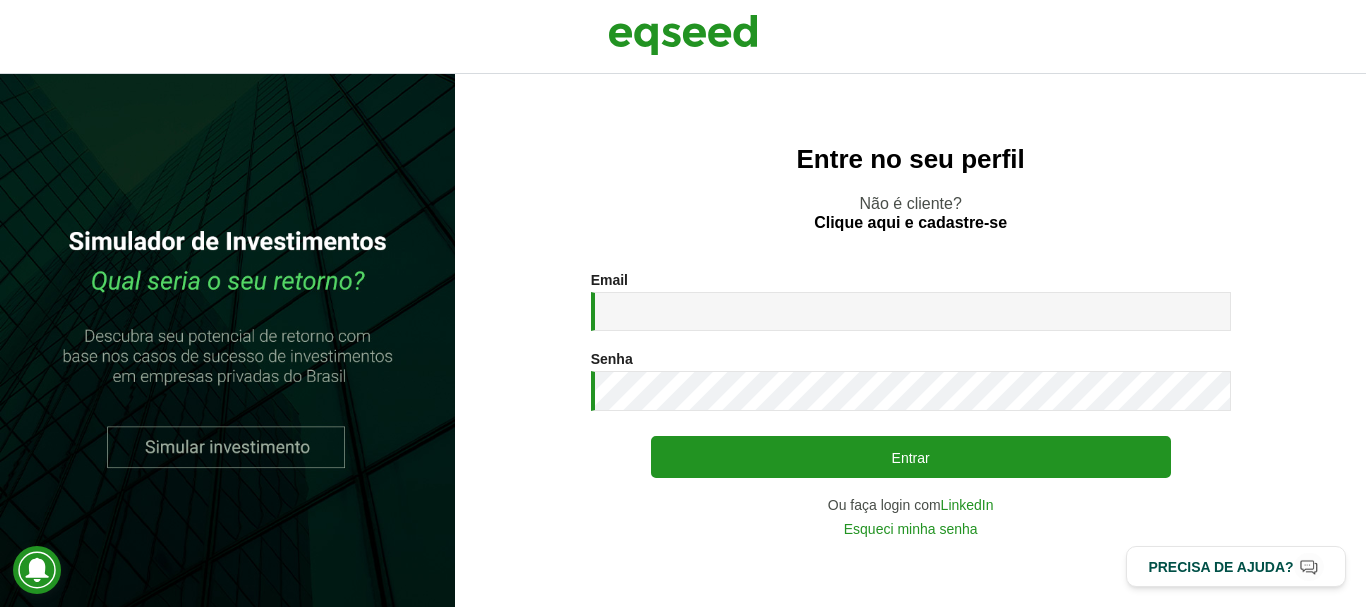 scroll, scrollTop: 0, scrollLeft: 0, axis: both 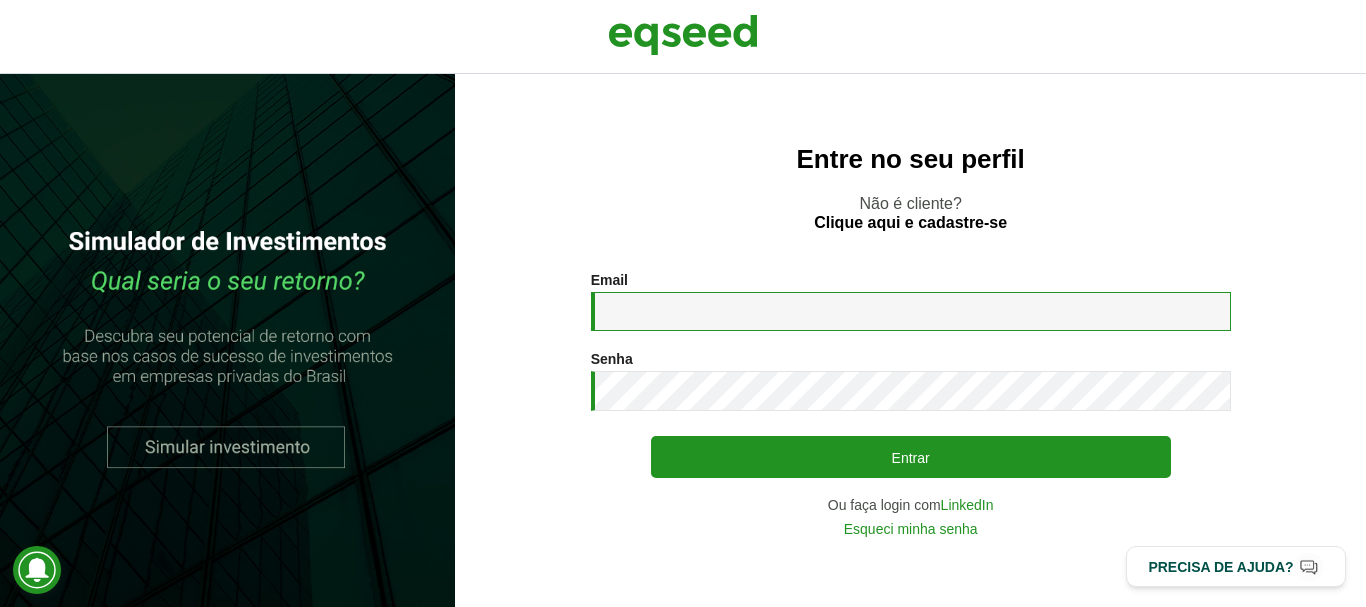 type on "**********" 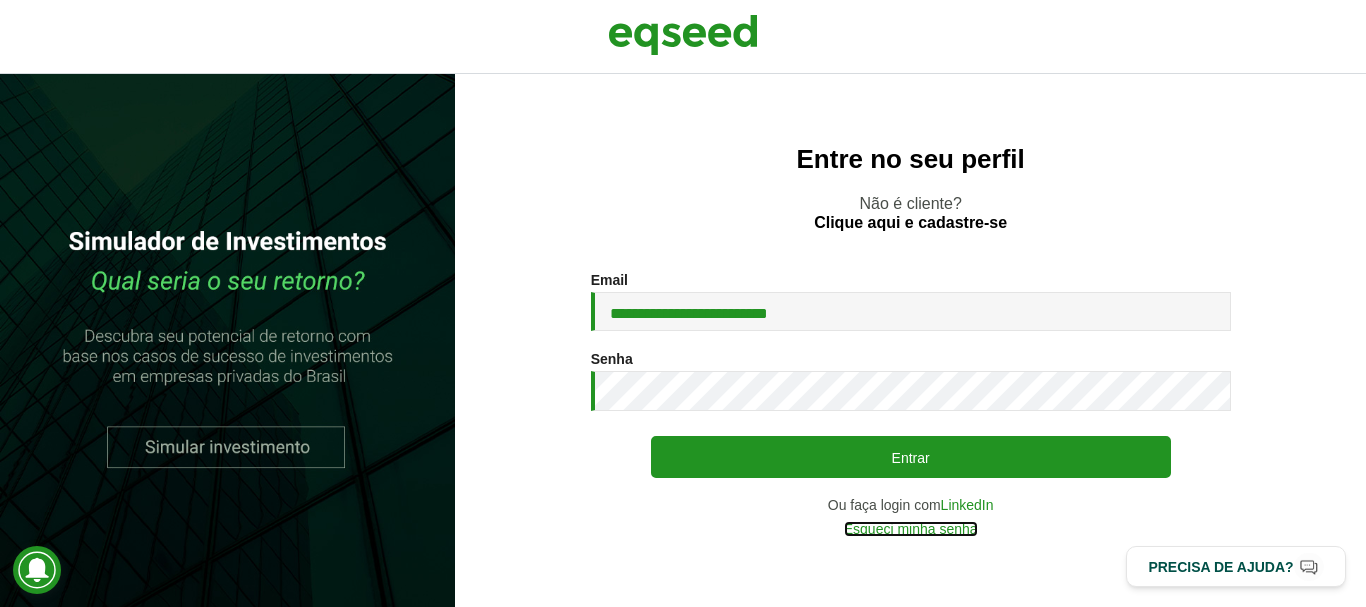 click on "Esqueci minha senha" at bounding box center (911, 529) 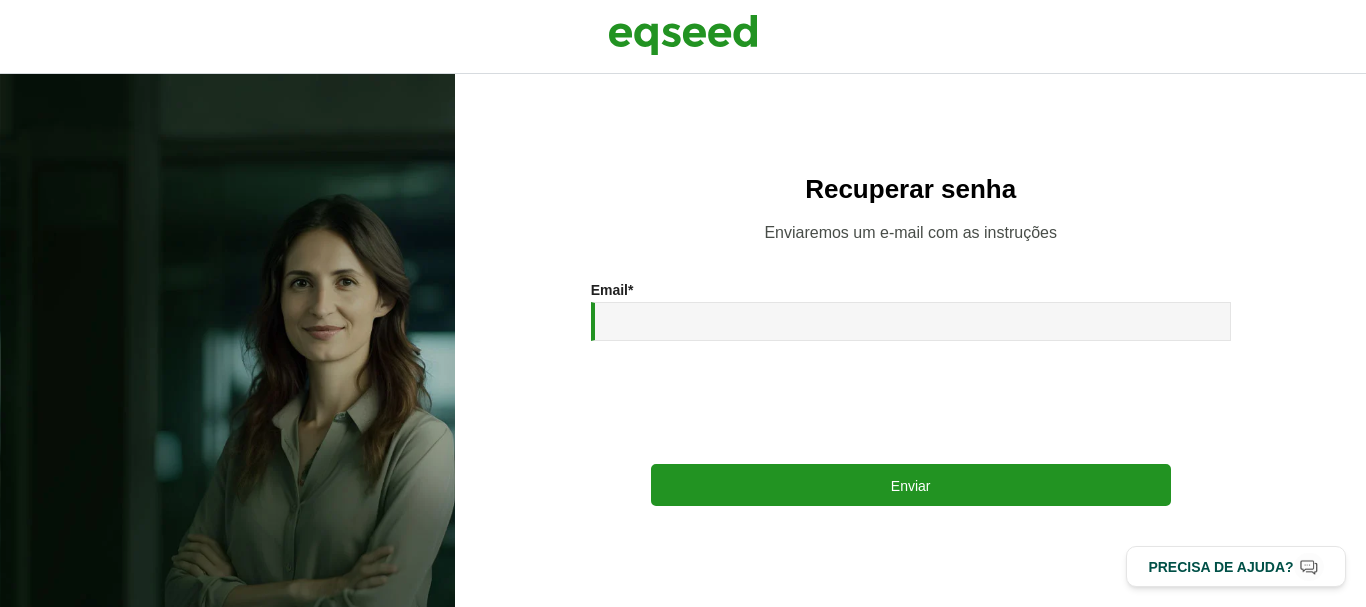 scroll, scrollTop: 0, scrollLeft: 0, axis: both 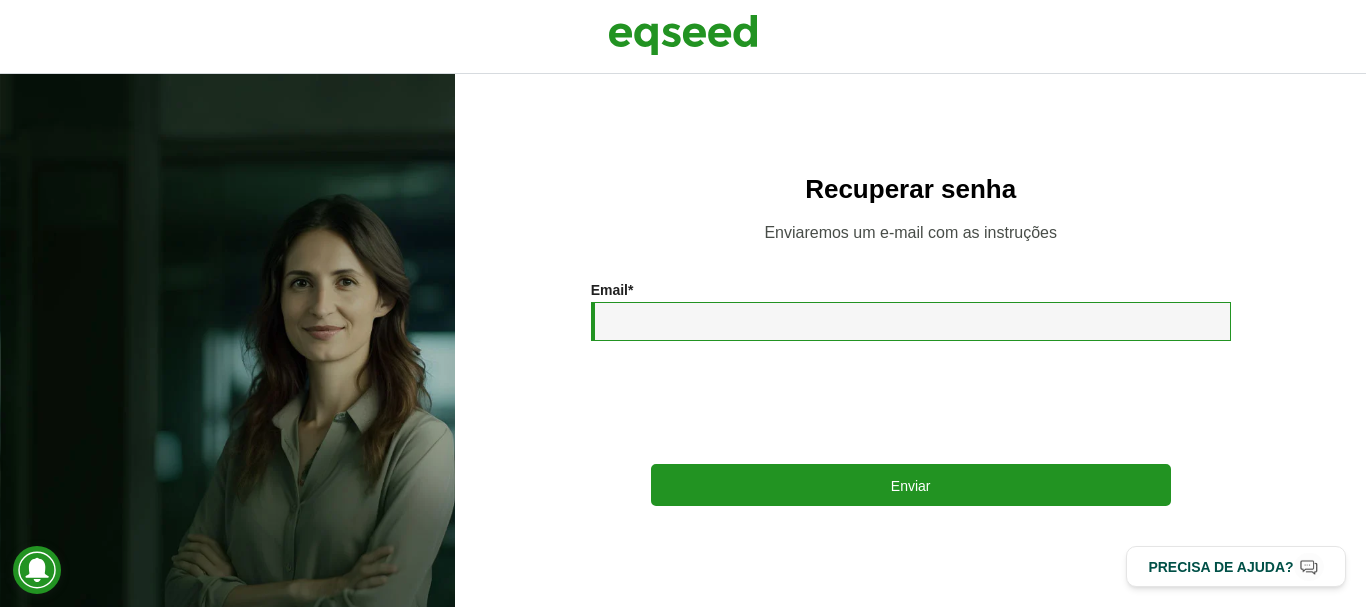 click on "Email  *" at bounding box center (911, 321) 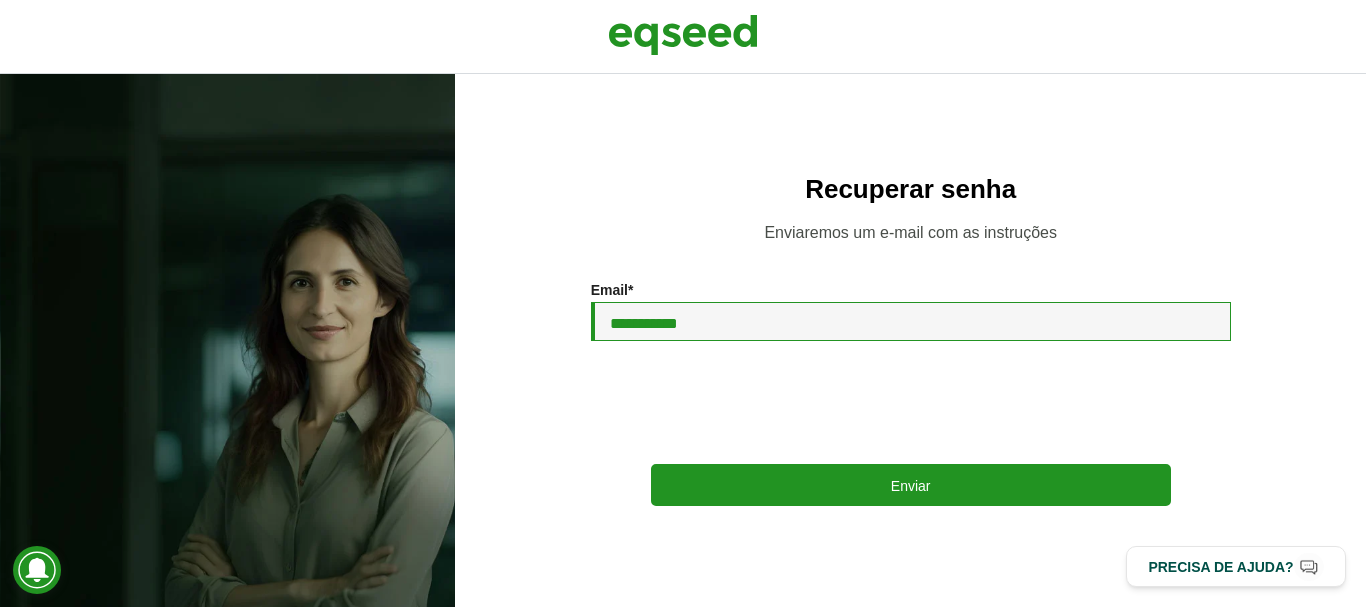 type on "**********" 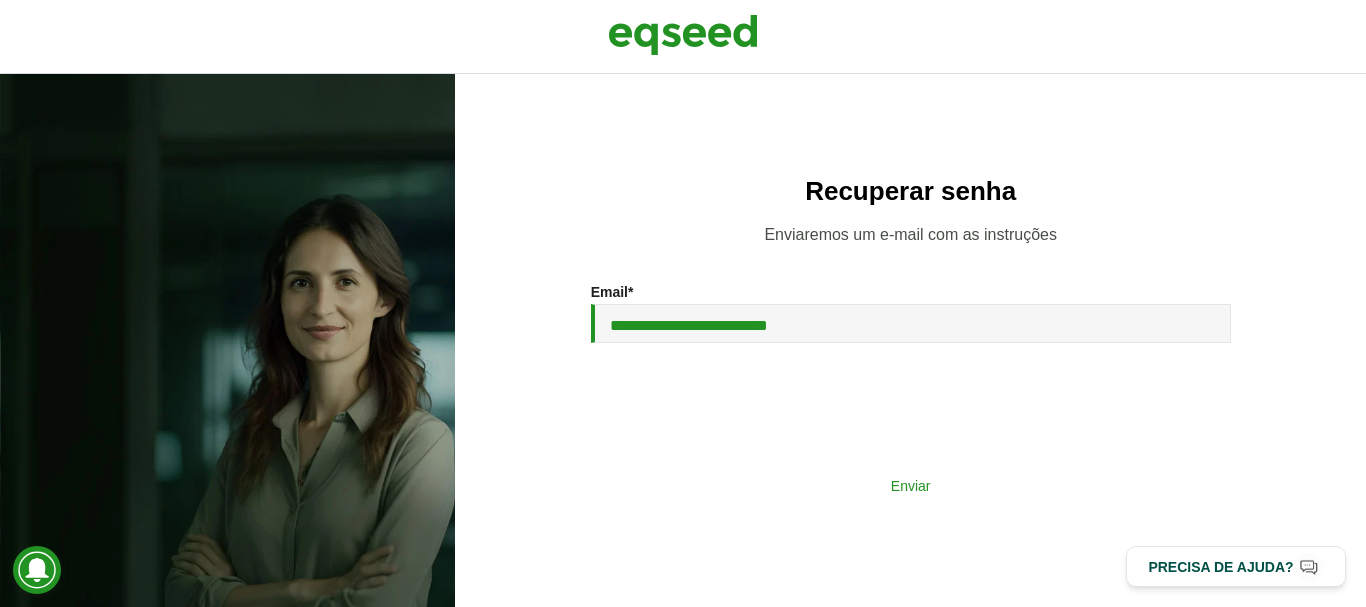 click on "Enviar" at bounding box center (911, 485) 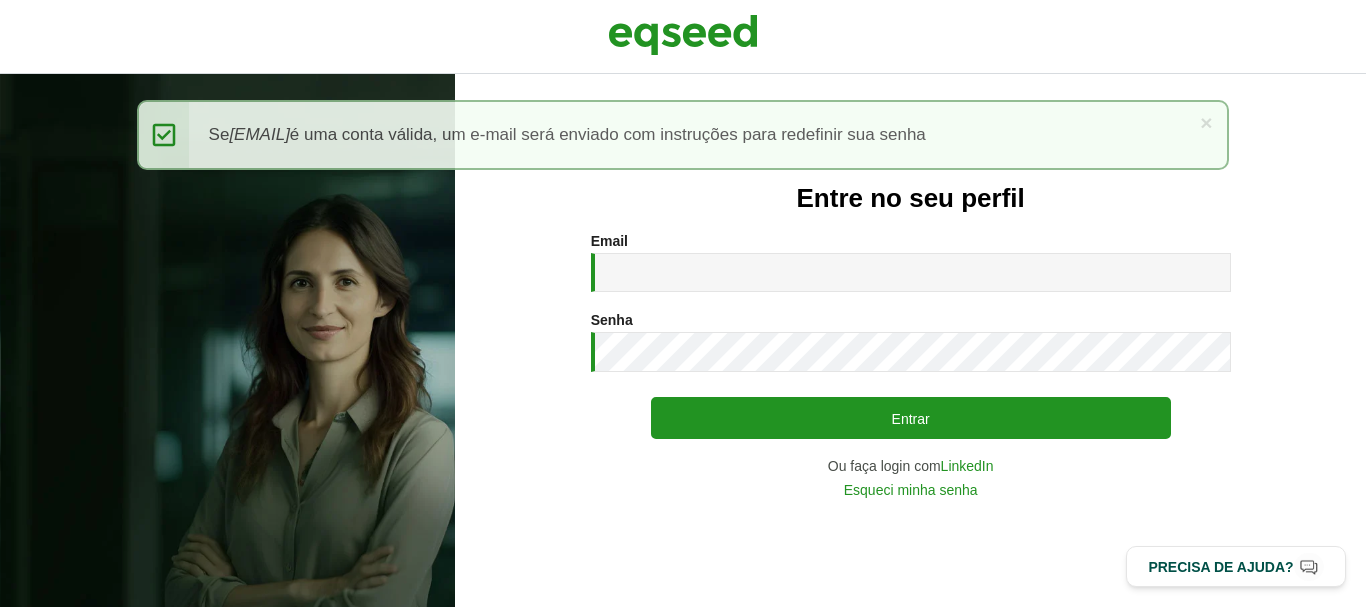 scroll, scrollTop: 0, scrollLeft: 0, axis: both 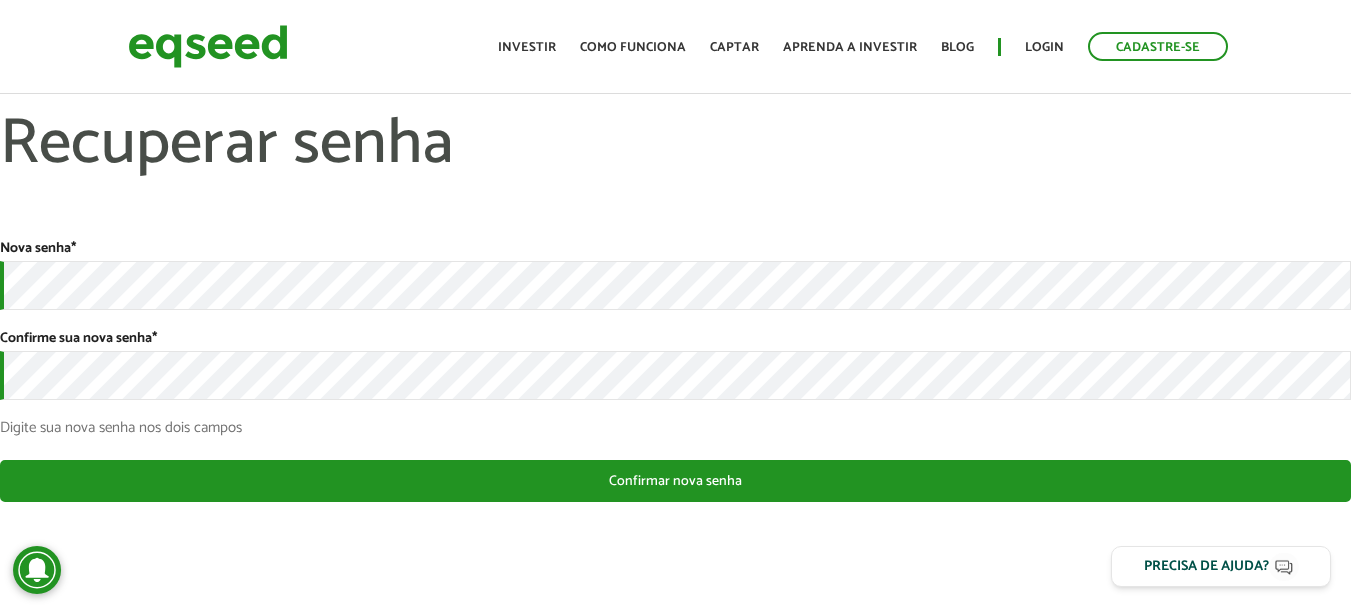 click on "Nova senha  *
Confirme sua nova senha  *
Digite sua nova senha nos dois campos Este lembrete de senha para o usuário  Priscyla Leitão  vai expirar em  ter, 05/08/2025 - 16:02 . Clique neste botão para entrar no site e trocar sua senha.
Confirmar nova senha" at bounding box center (675, 371) 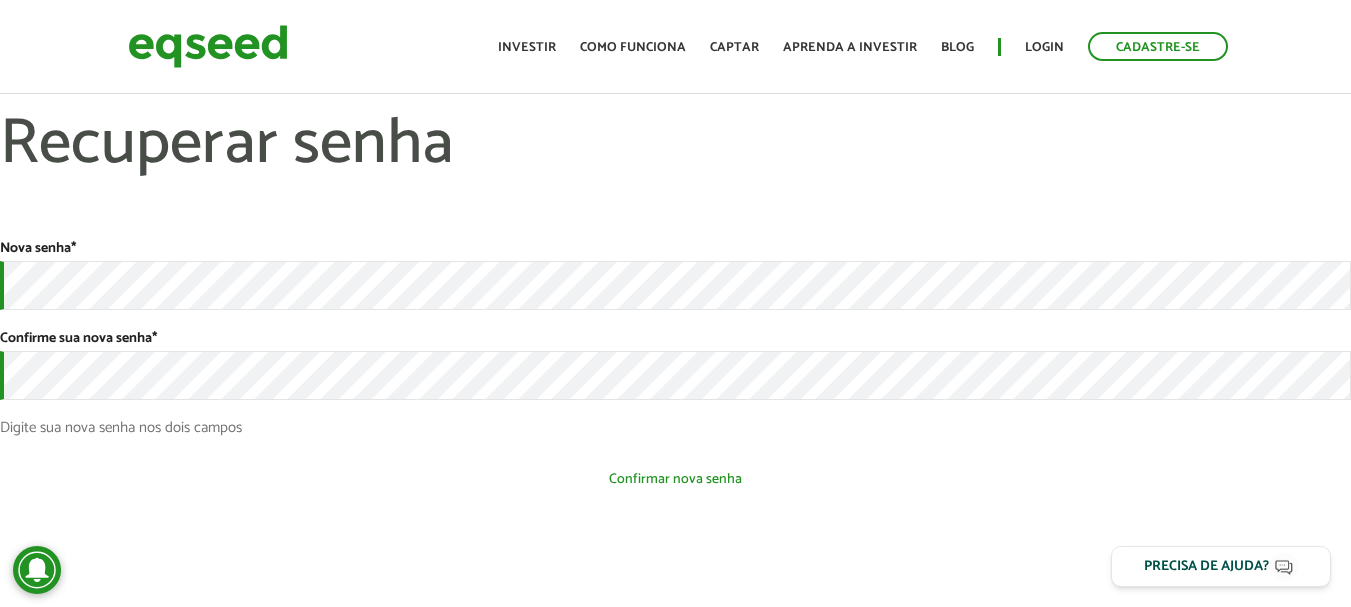 click on "Confirmar nova senha" at bounding box center [675, 479] 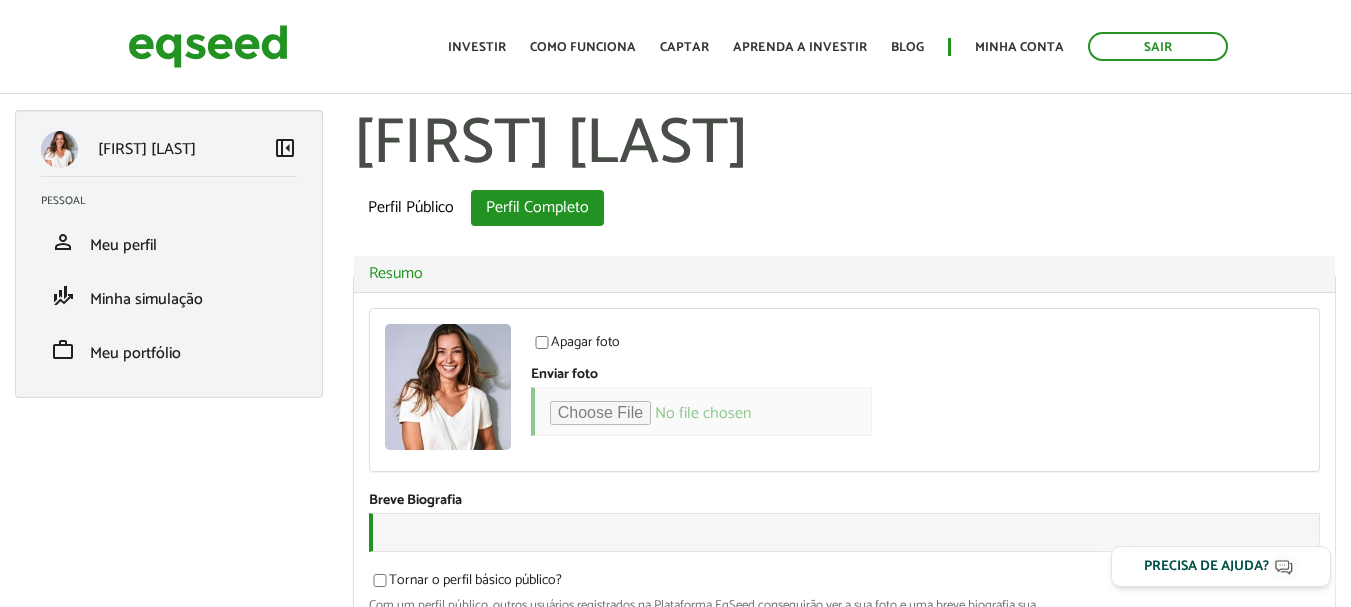 scroll, scrollTop: 0, scrollLeft: 0, axis: both 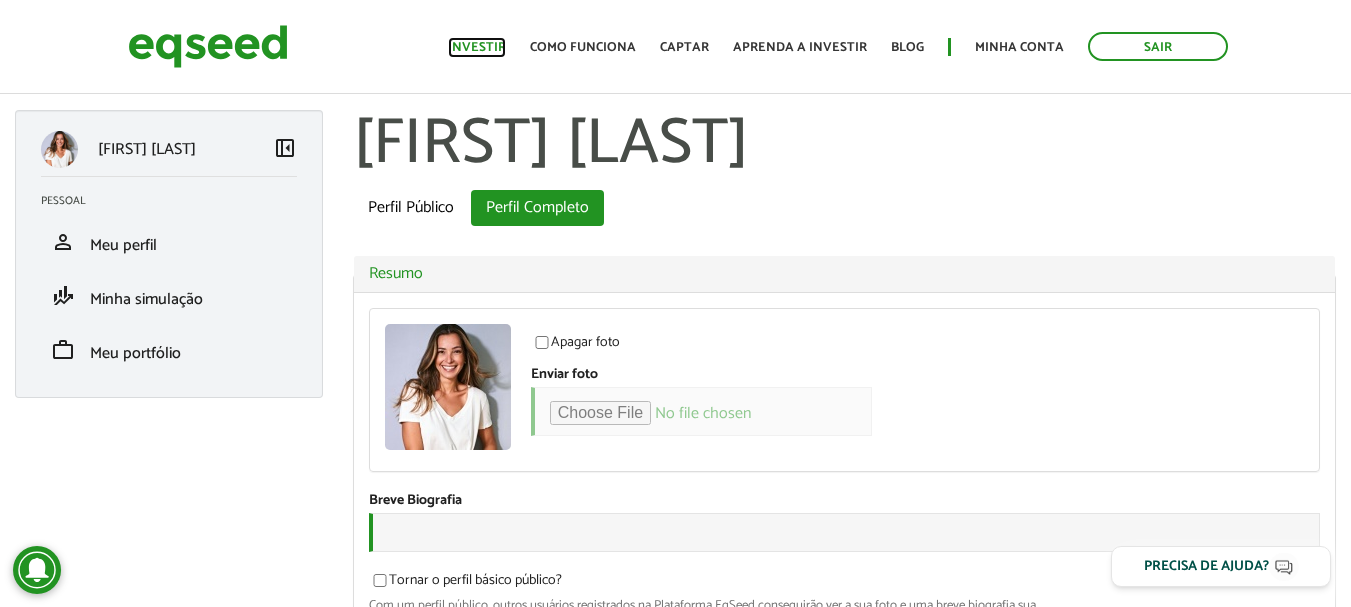 click on "Investir" at bounding box center [477, 47] 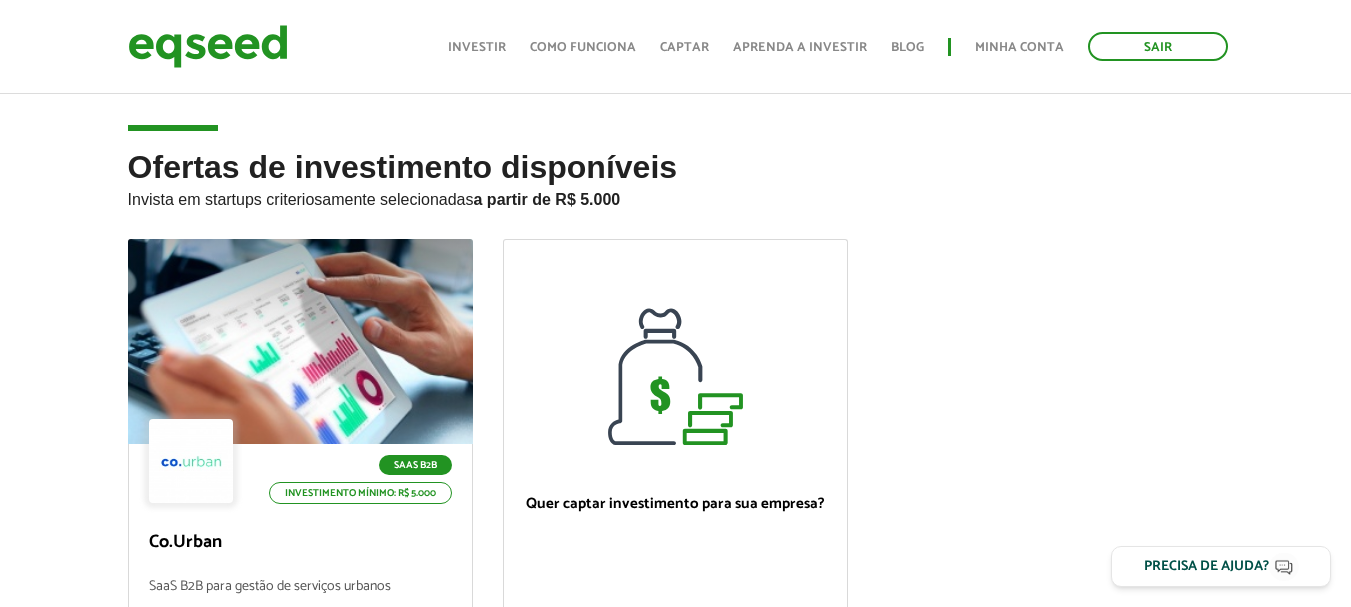 scroll, scrollTop: 200, scrollLeft: 0, axis: vertical 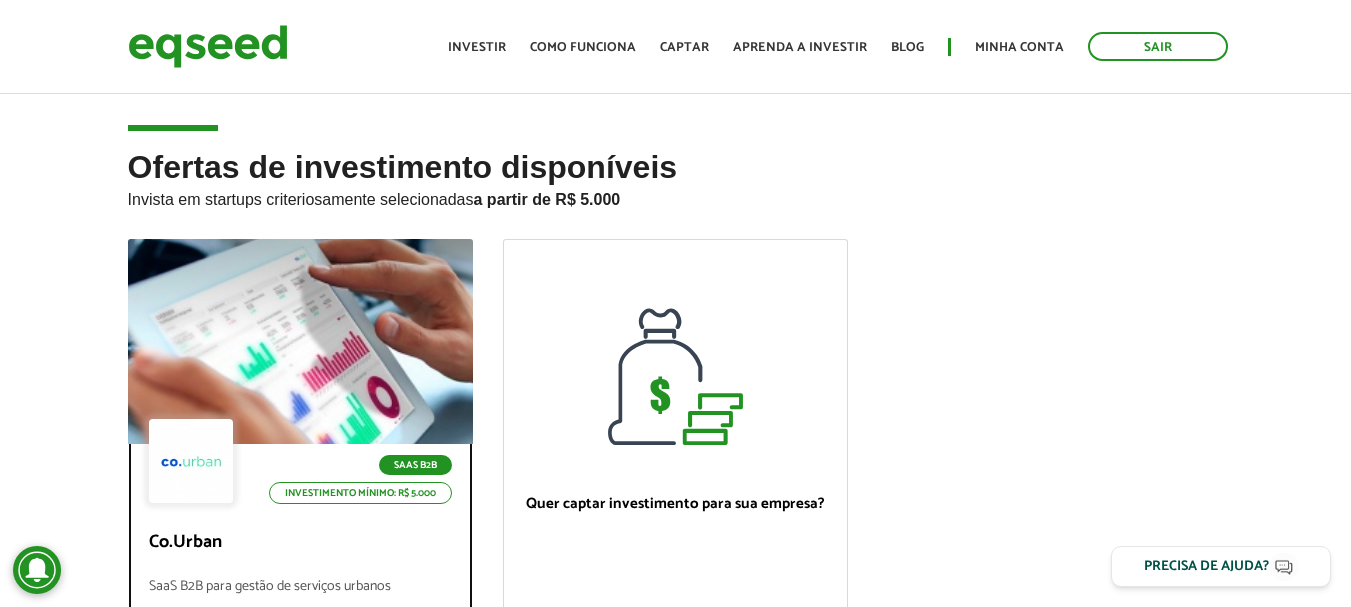 click at bounding box center [300, 342] 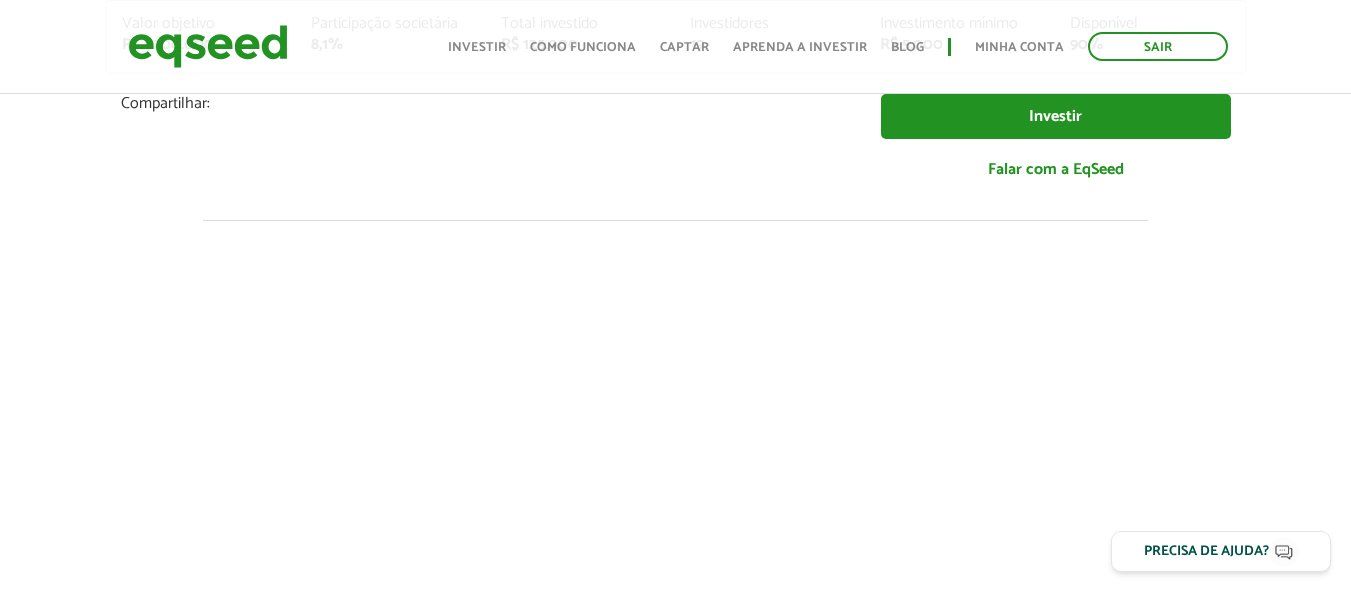 scroll, scrollTop: 0, scrollLeft: 0, axis: both 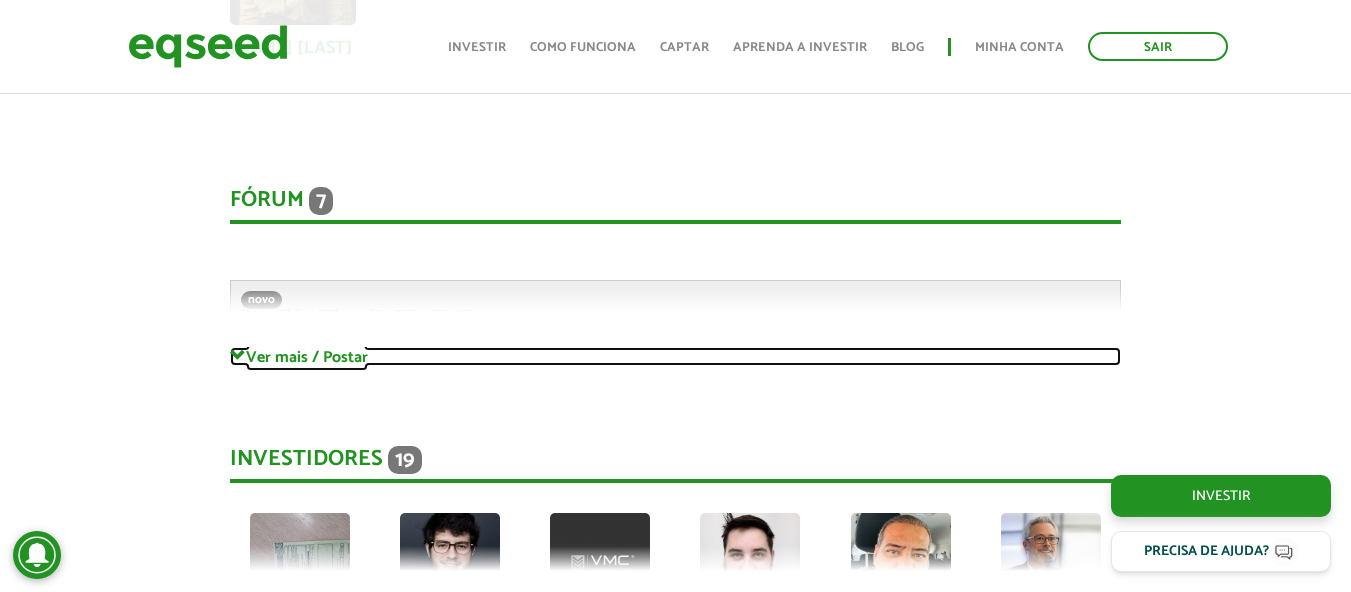 click on "Ver mais / Postar" at bounding box center (675, 356) 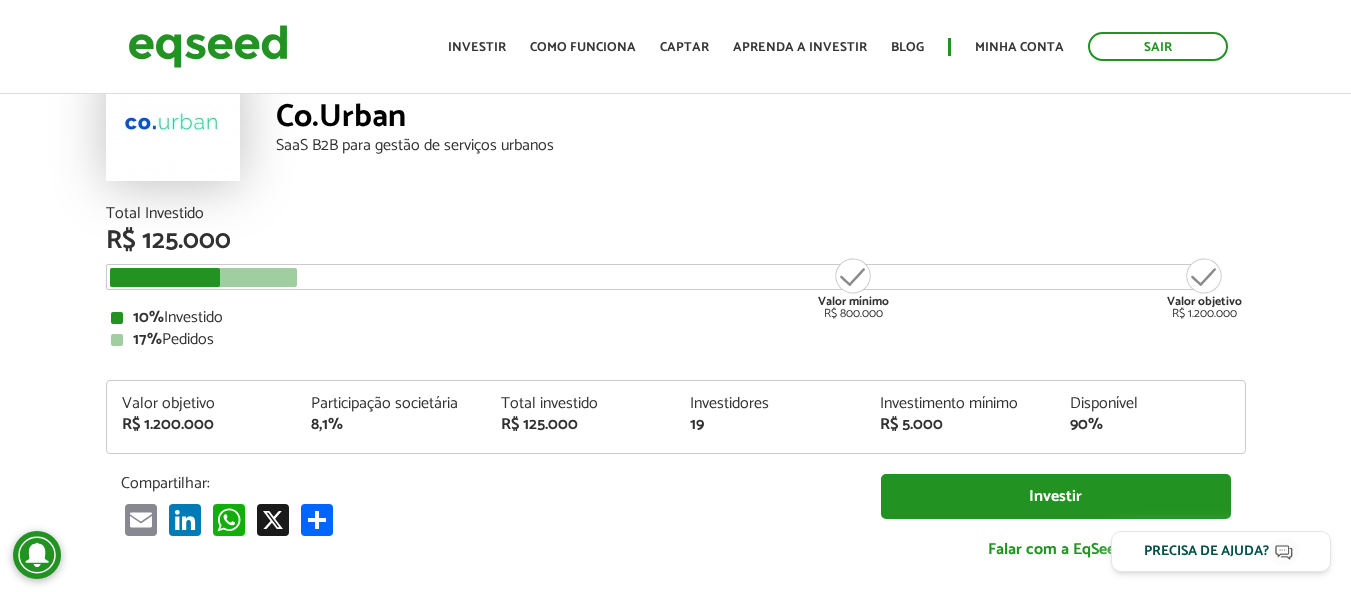scroll, scrollTop: 0, scrollLeft: 0, axis: both 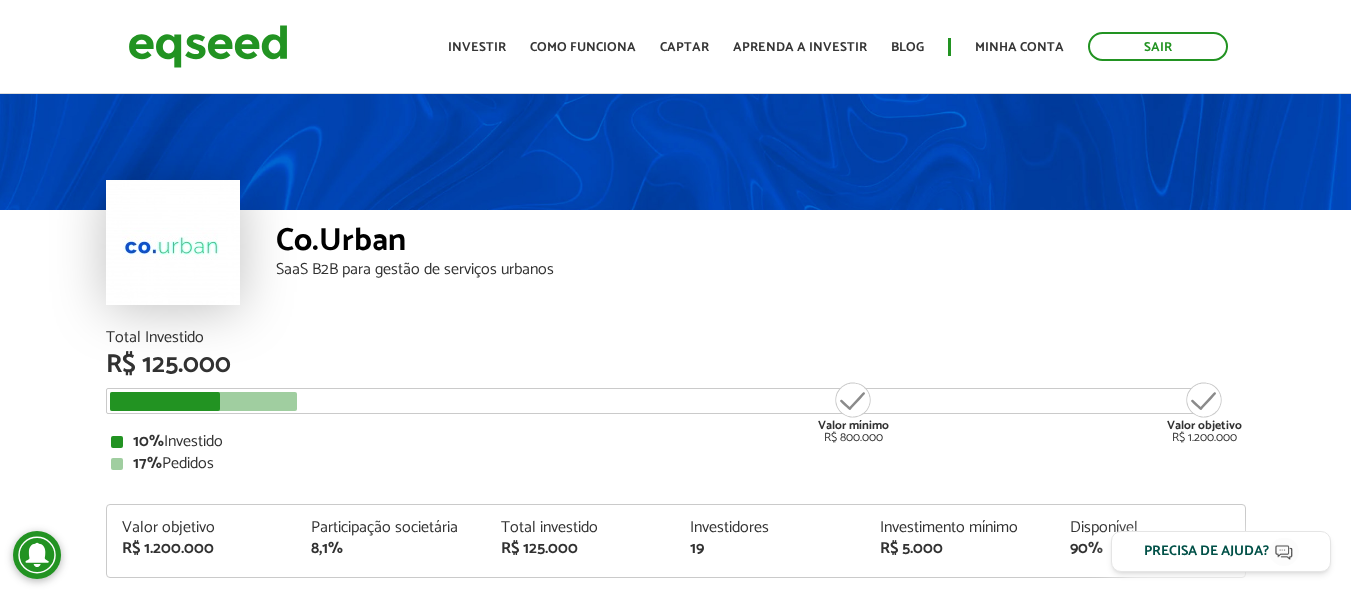 click on "Início
Investir
Como funciona
Captar
Aprenda a investir
Blog
Minha conta
Sair" at bounding box center [838, 46] 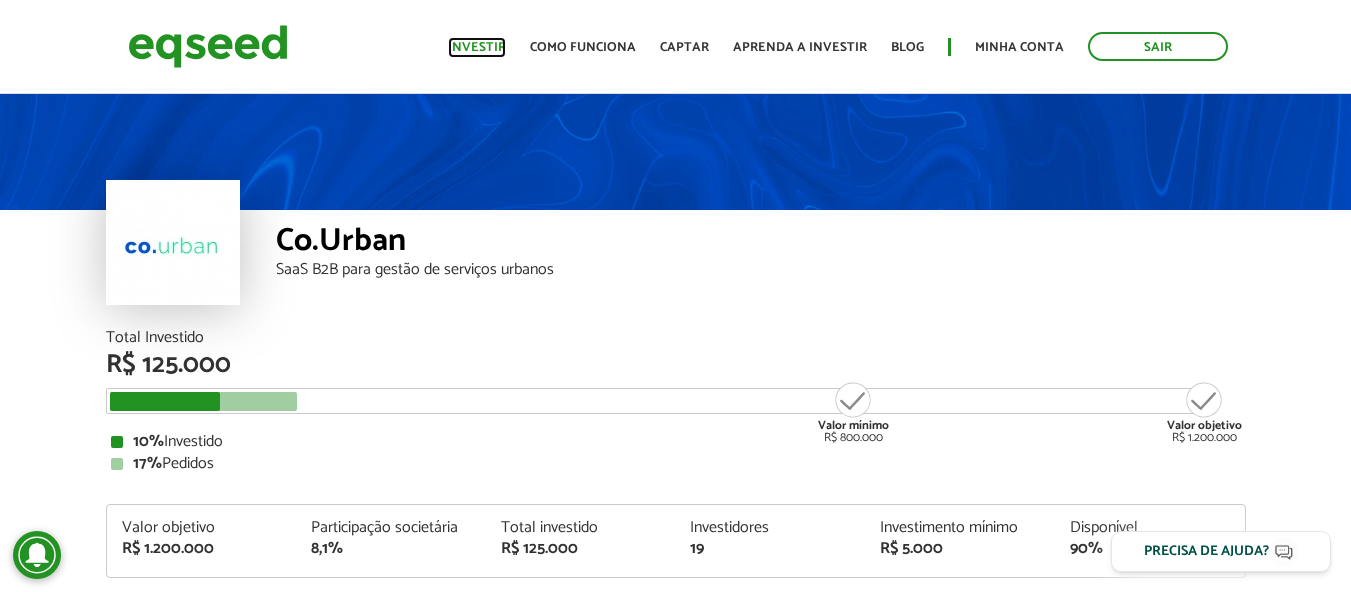 click on "Investir" at bounding box center [477, 47] 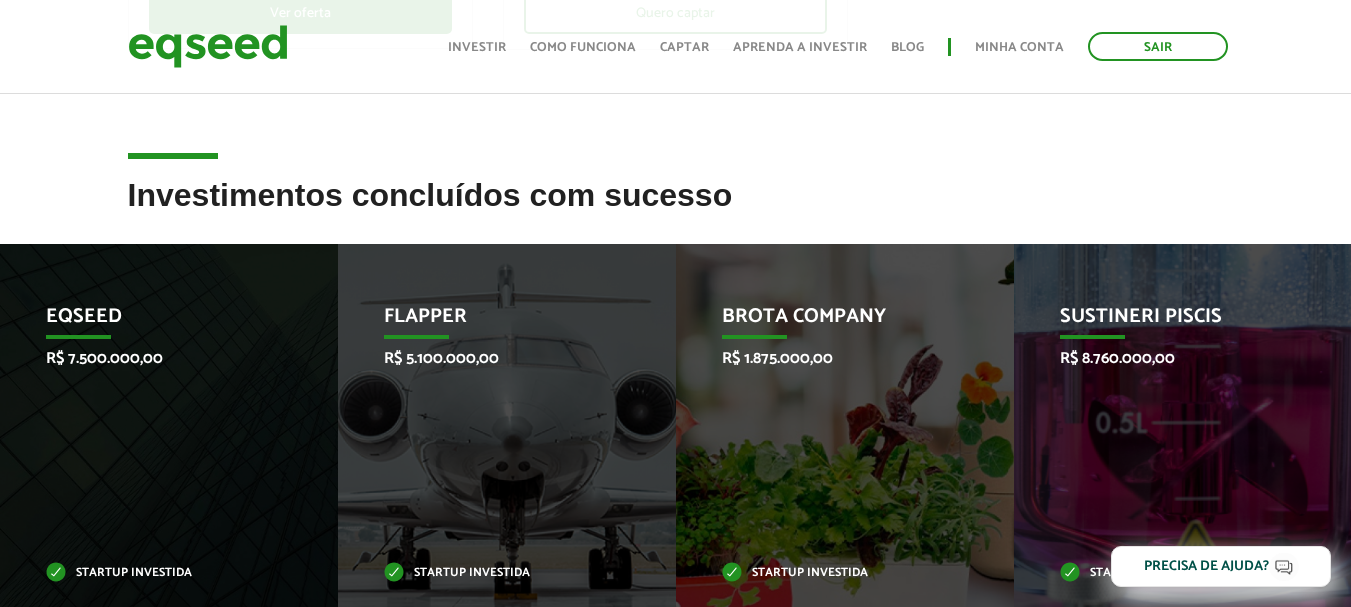 scroll, scrollTop: 0, scrollLeft: 0, axis: both 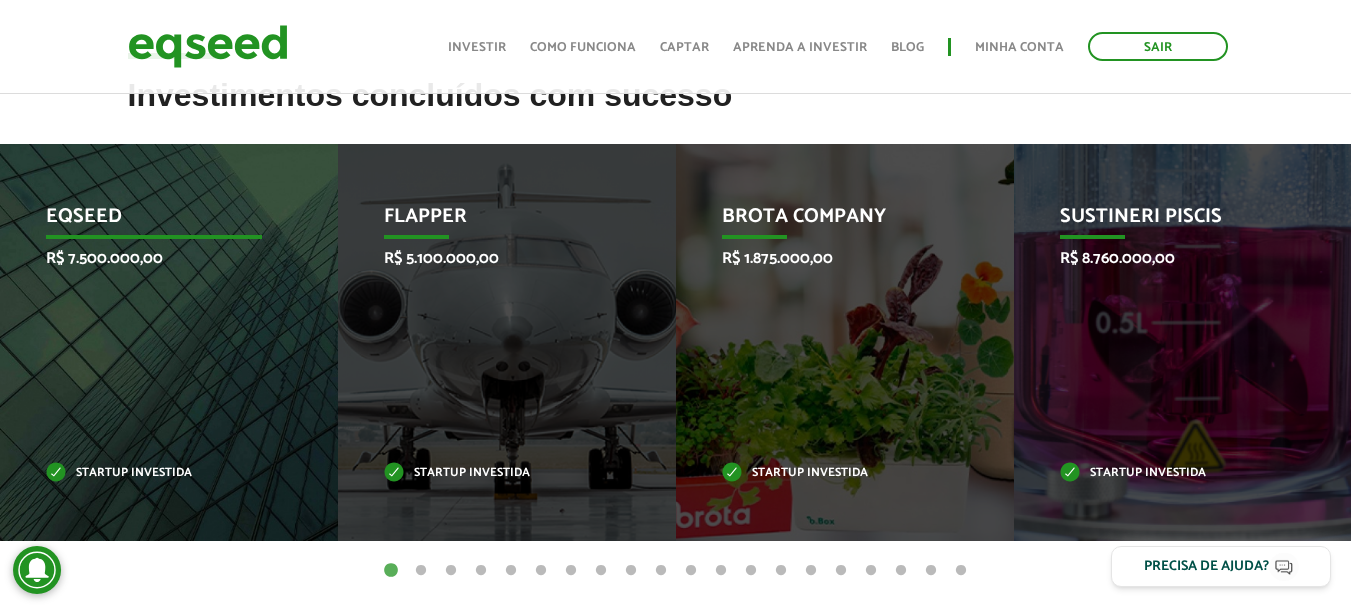 click on "EqSeed
R$ 7.500.000,00
Startup investida" at bounding box center (154, 342) 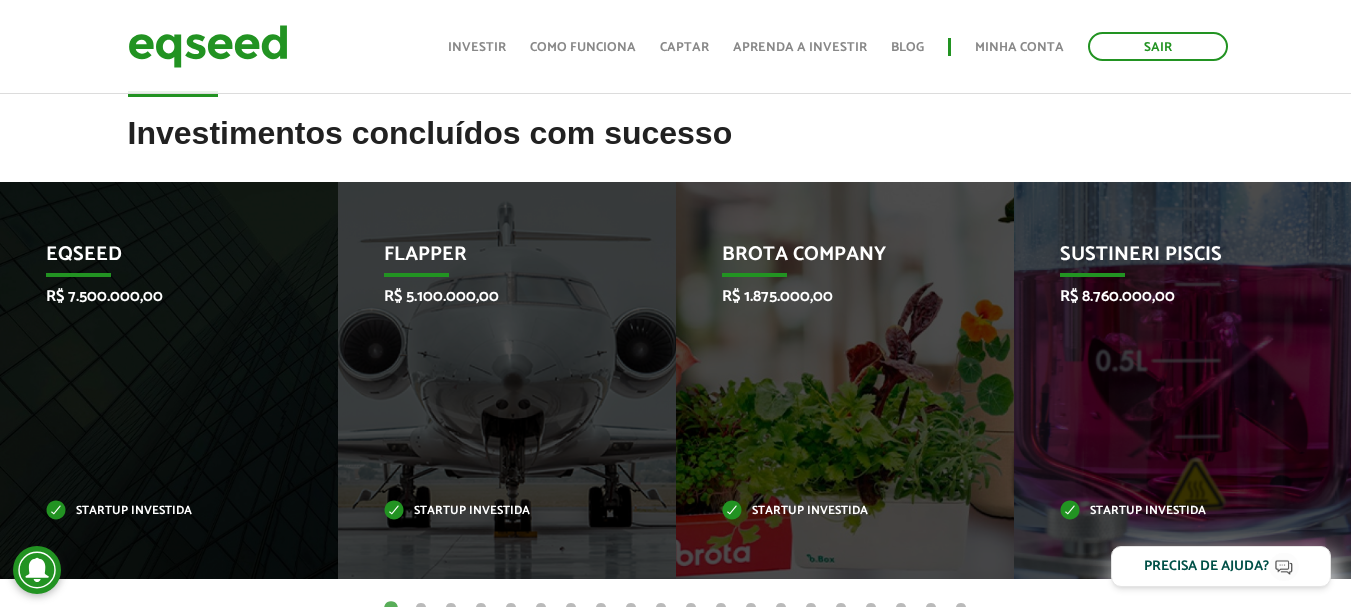 scroll, scrollTop: 600, scrollLeft: 0, axis: vertical 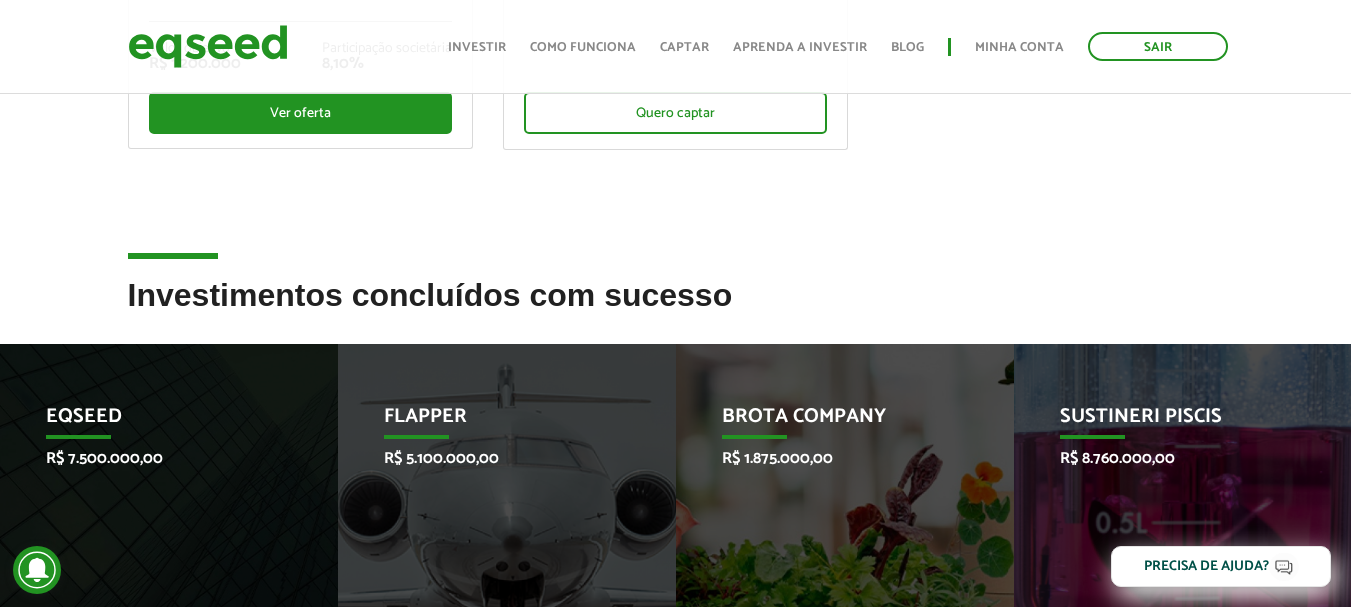 click on "SaaS B2B
Investimento mínimo: R$ 5.000
Co.Urban
SaaS B2B para gestão de serviços urbanos
Valor objetivo
R$ 1.200.000
Participação societária
8,10%
Ver oferta
Quer captar investimento para sua empresa?
Quero captar" at bounding box center (676, -42) 